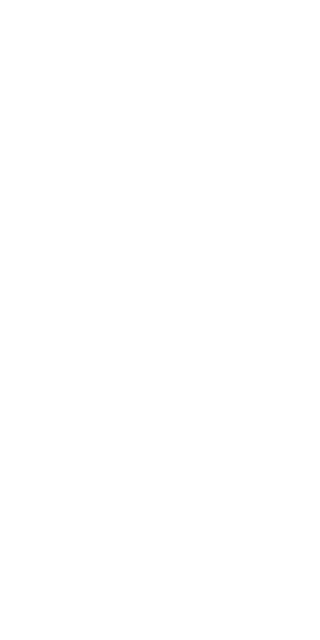 scroll, scrollTop: 0, scrollLeft: 0, axis: both 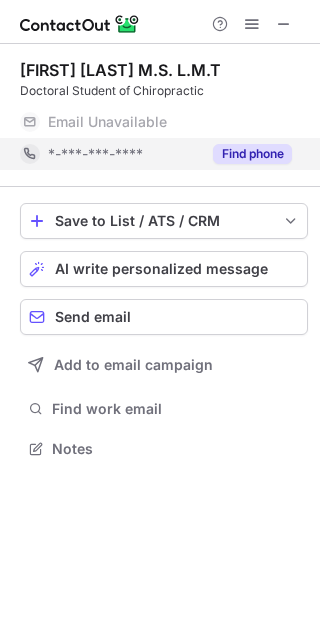 click on "Find phone" at bounding box center [246, 154] 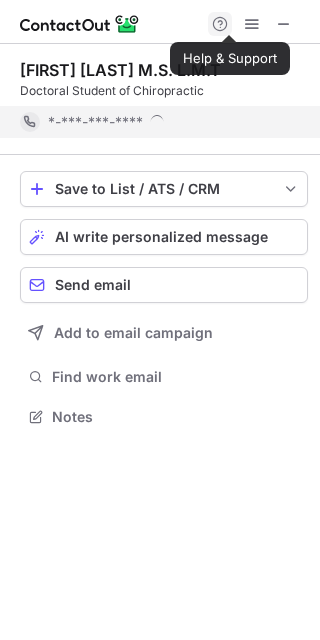 scroll, scrollTop: 403, scrollLeft: 320, axis: both 